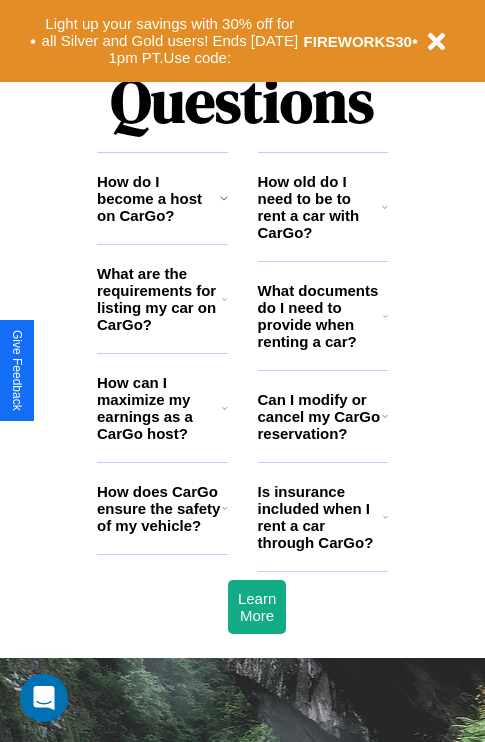 scroll, scrollTop: 2423, scrollLeft: 0, axis: vertical 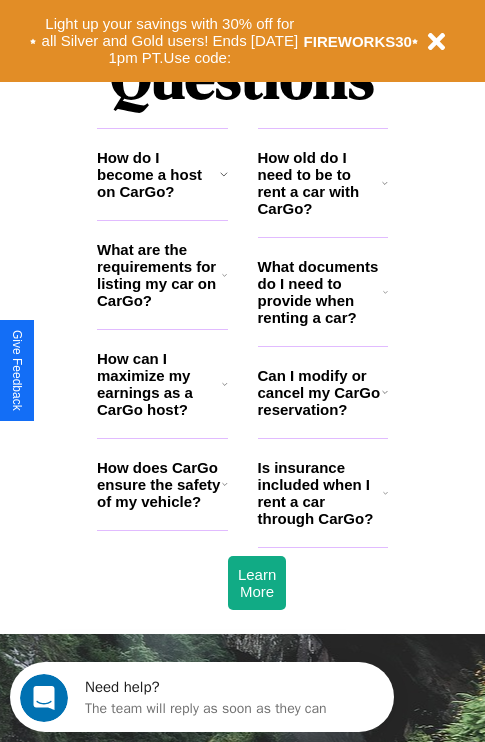 click on "Is insurance included when I rent a car through CarGo?" at bounding box center (320, 493) 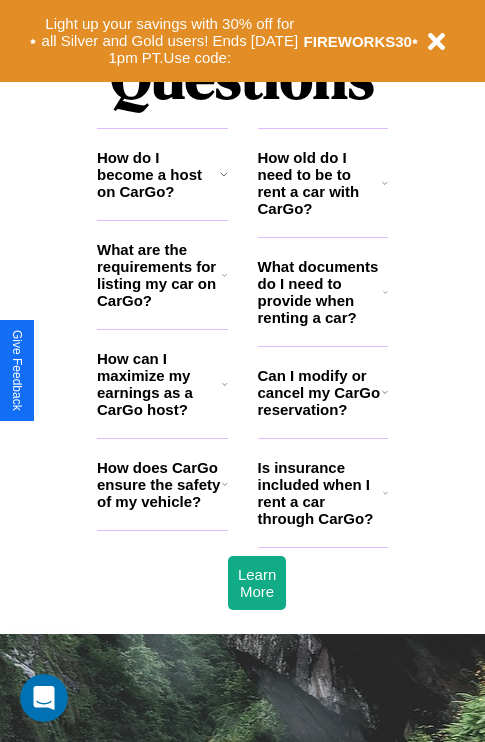 click 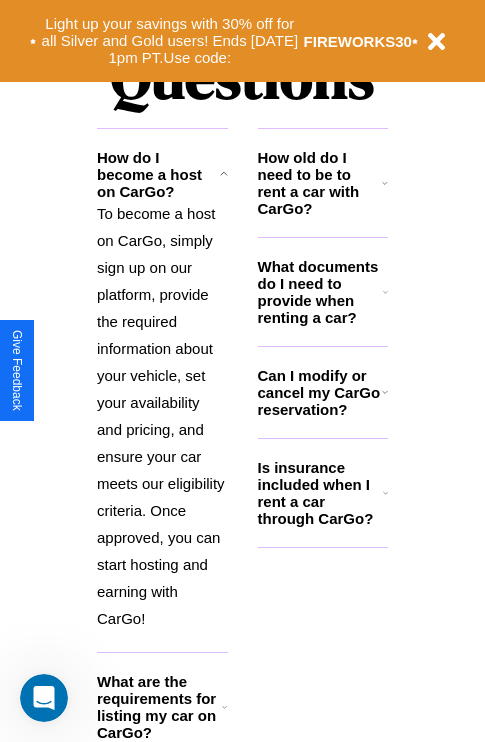 click 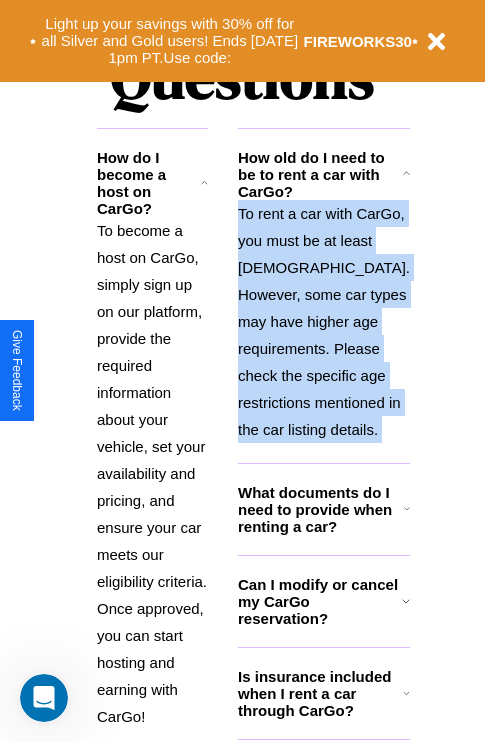 scroll, scrollTop: 2584, scrollLeft: 0, axis: vertical 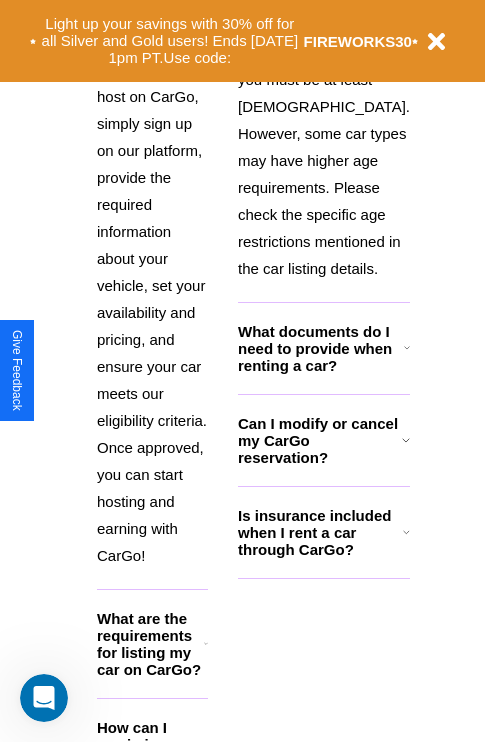 click on "How can I maximize my earnings as a CarGo host?" at bounding box center [150, 753] 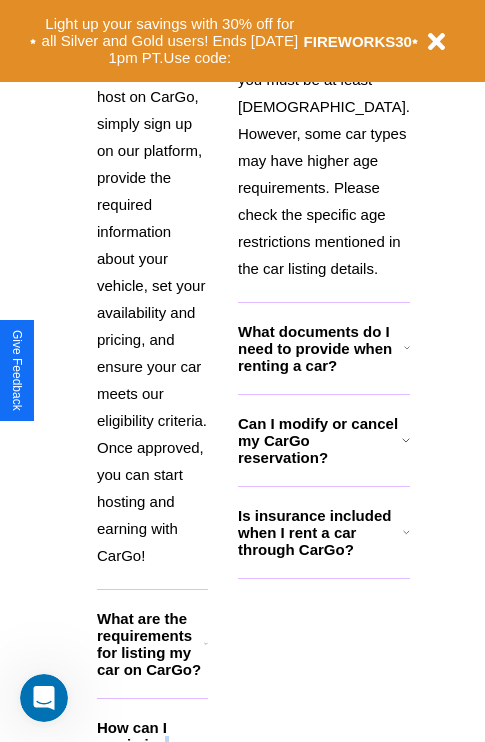 scroll, scrollTop: 2677, scrollLeft: 0, axis: vertical 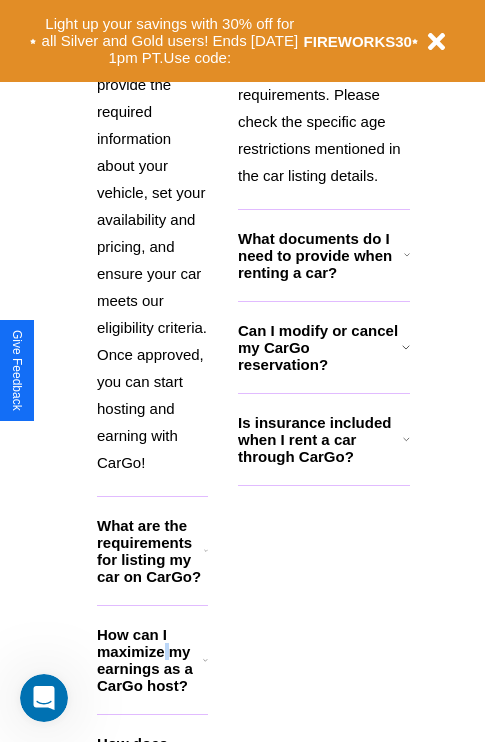 click on "How does CarGo ensure the safety of my vehicle?" at bounding box center (150, 769) 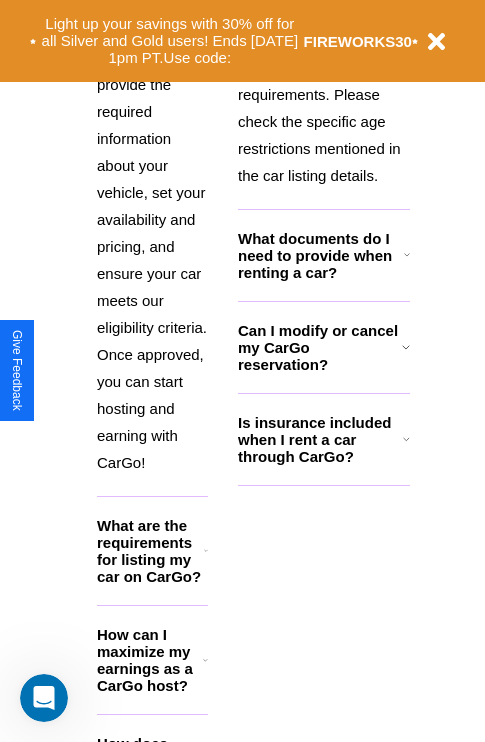 click 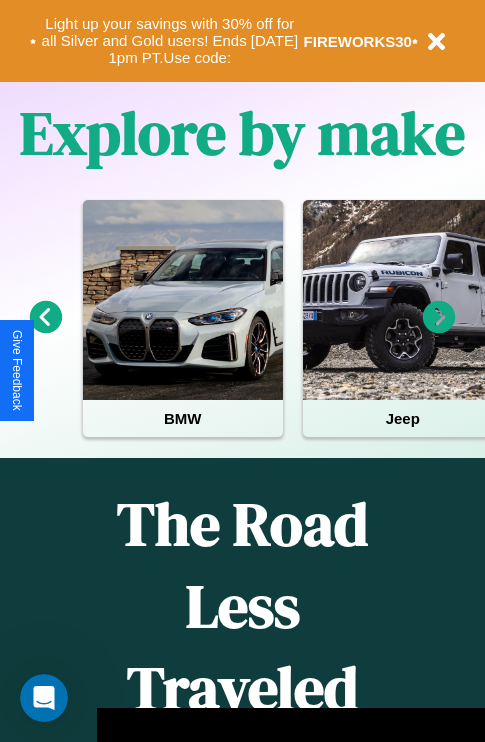 scroll, scrollTop: 308, scrollLeft: 0, axis: vertical 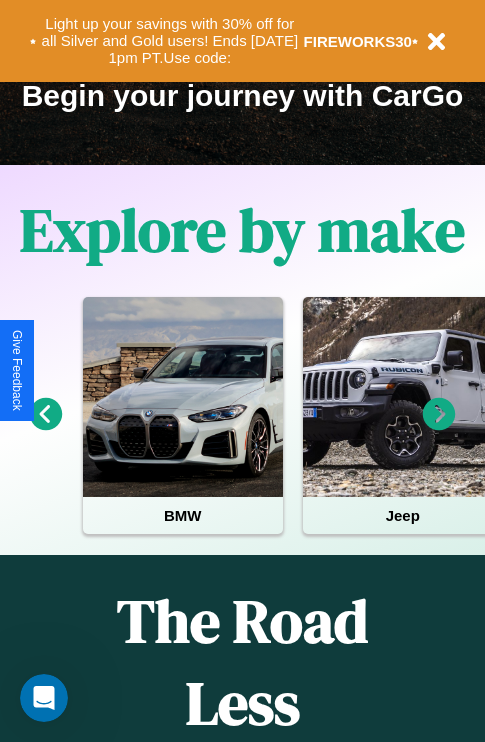 click 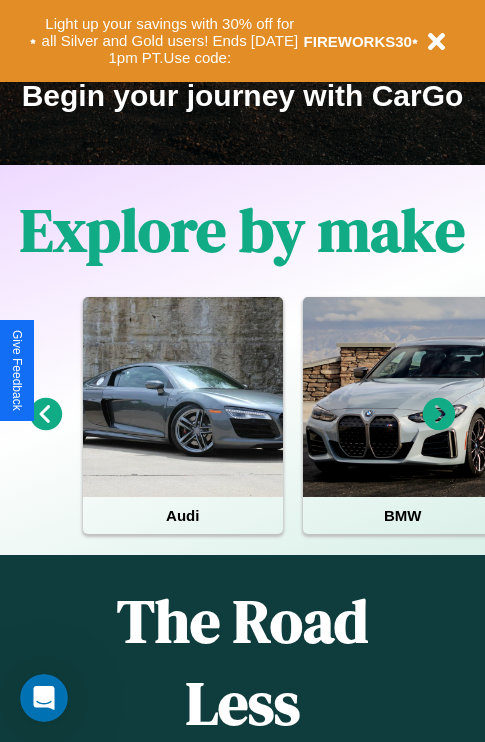 click 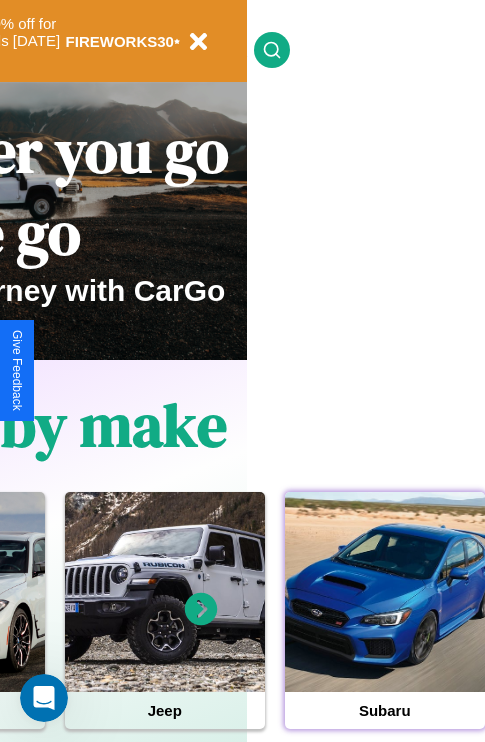 click at bounding box center (385, 592) 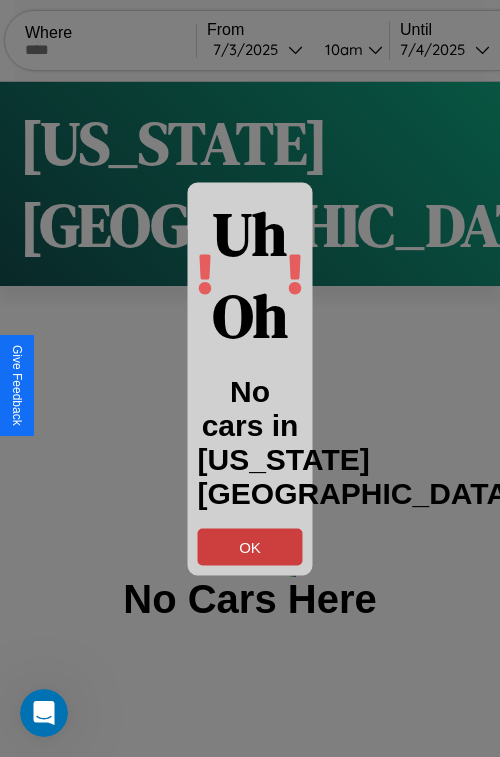 click on "OK" at bounding box center [250, 546] 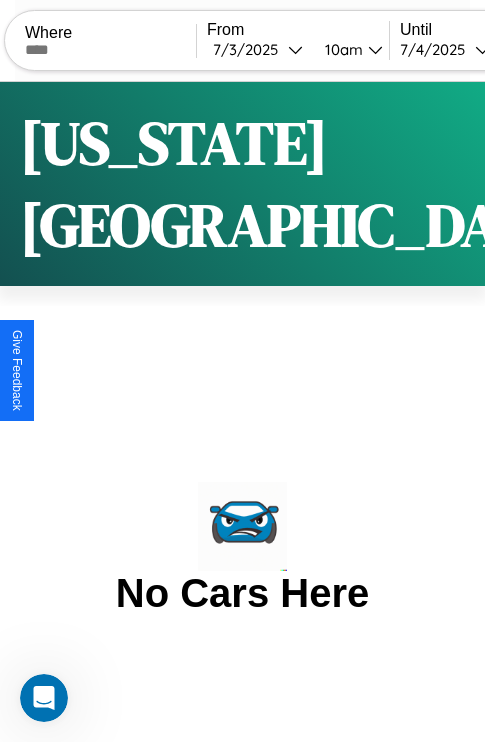click at bounding box center [110, 50] 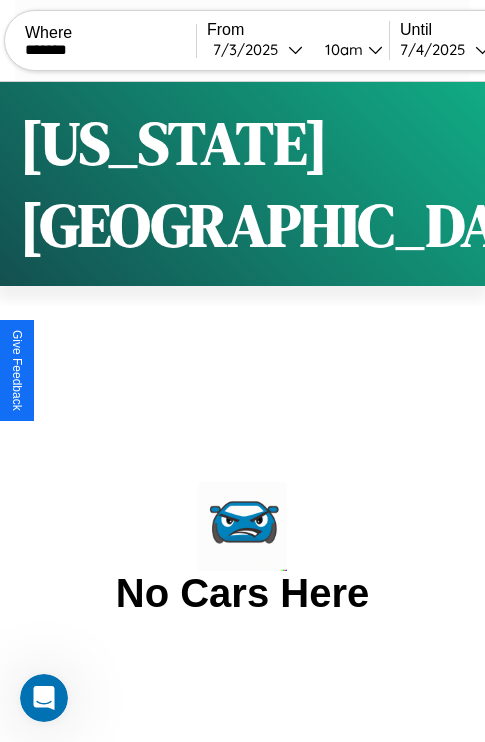 type on "*******" 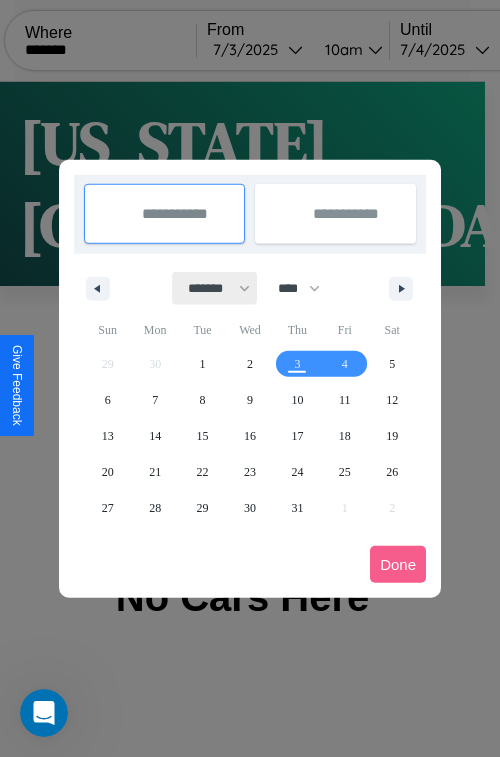 click on "******* ******** ***** ***** *** **** **** ****** ********* ******* ******** ********" at bounding box center (215, 288) 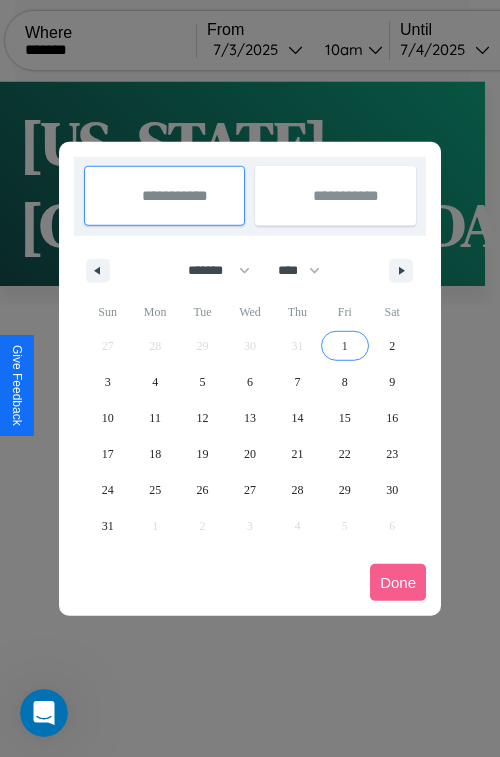 click on "1" at bounding box center [345, 346] 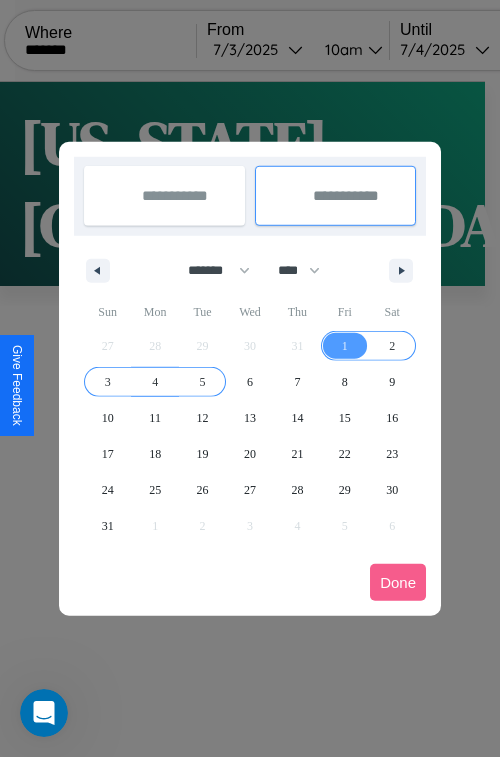 click on "5" at bounding box center [203, 382] 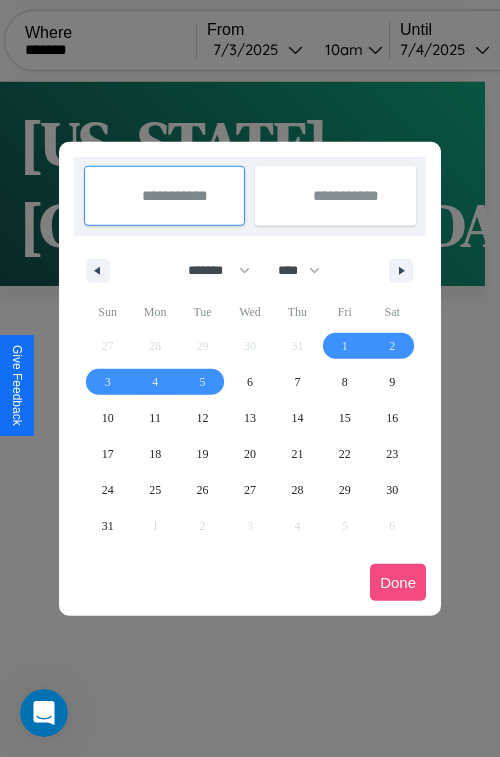 click on "Done" at bounding box center [398, 582] 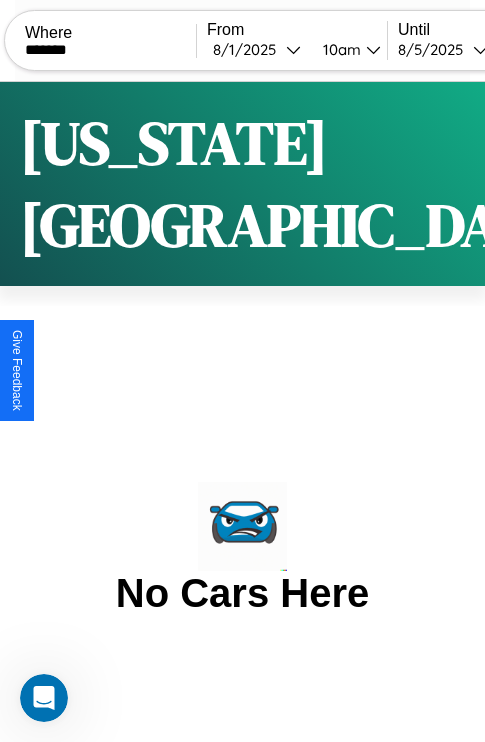 click on "10am" at bounding box center [339, 49] 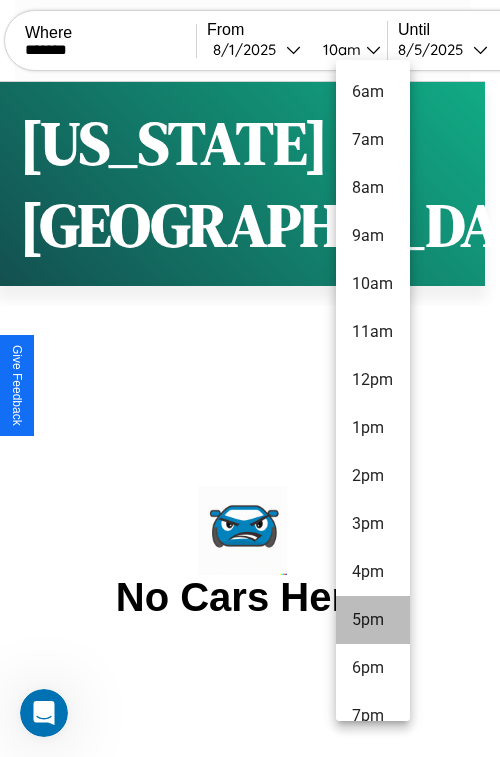click on "5pm" at bounding box center (373, 620) 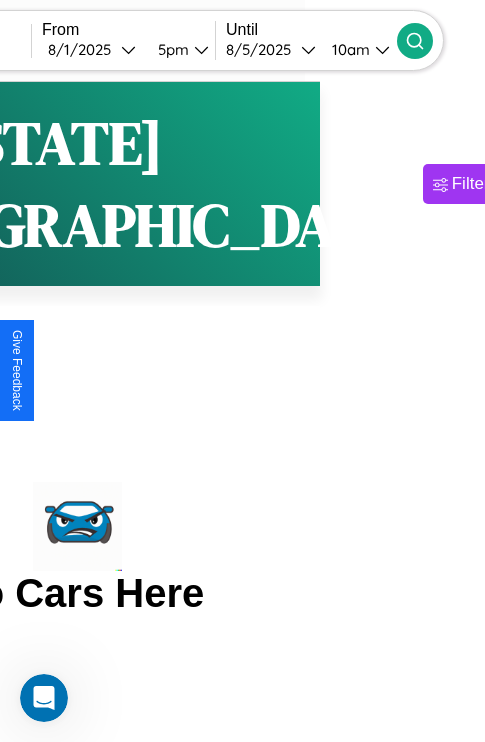 click 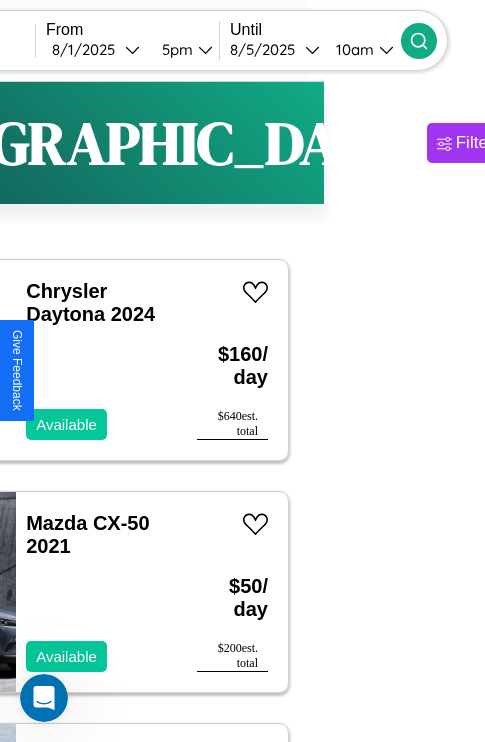 scroll, scrollTop: 95, scrollLeft: 35, axis: both 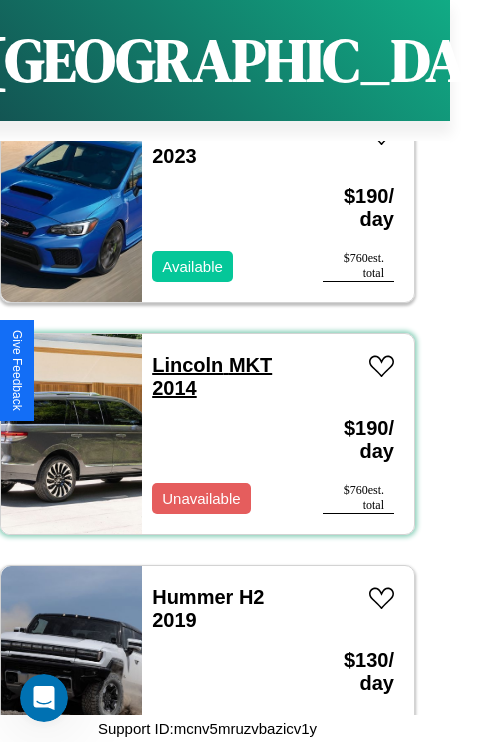 click on "Lincoln   MKT   2014" at bounding box center [212, 376] 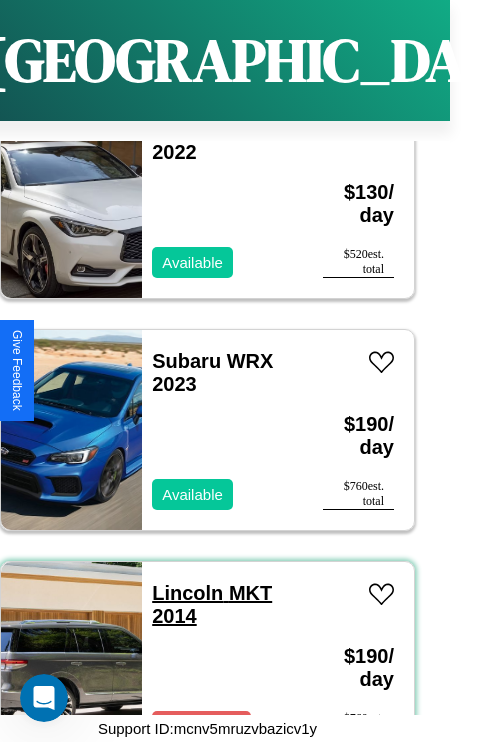 scroll, scrollTop: 2395, scrollLeft: 0, axis: vertical 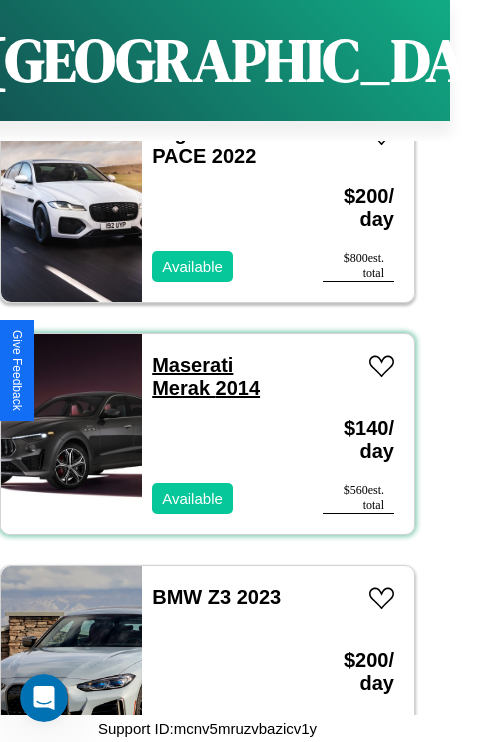 click on "Maserati   Merak   2014" at bounding box center [206, 376] 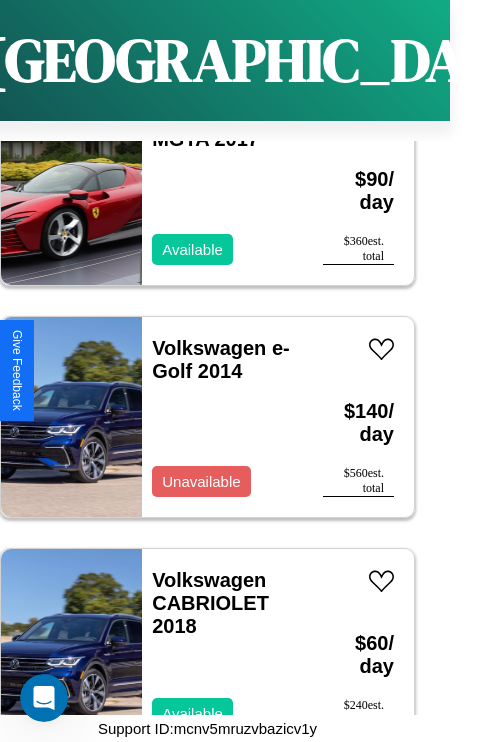 scroll, scrollTop: 24667, scrollLeft: 0, axis: vertical 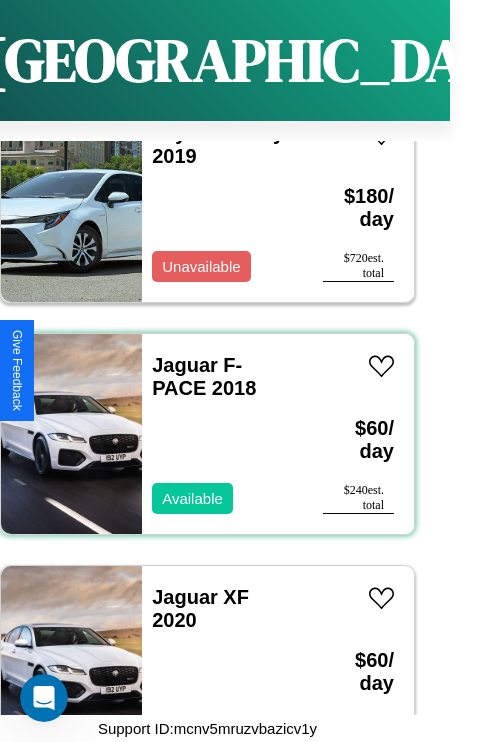 click on "Jaguar   F-PACE   2018 Available" at bounding box center (222, 434) 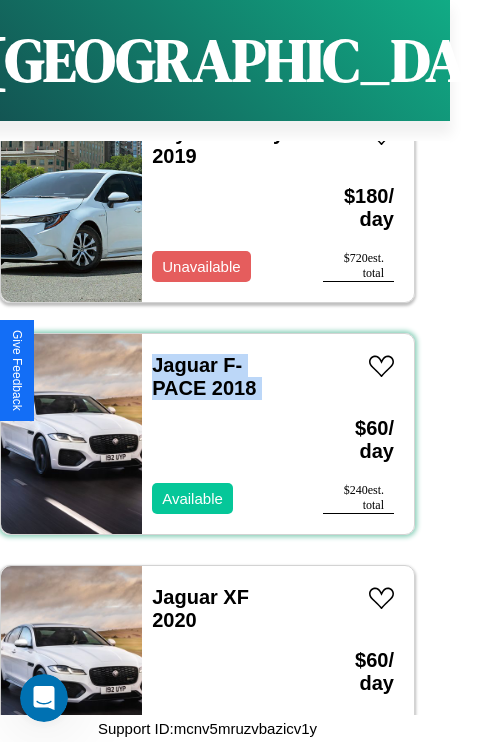 click on "Jaguar   F-PACE   2018 Available" at bounding box center (222, 434) 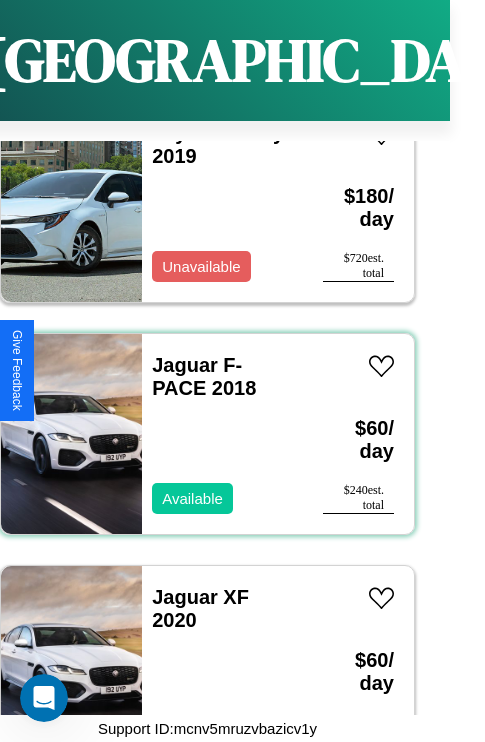 click on "Jaguar   F-PACE   2018 Available" at bounding box center [222, 434] 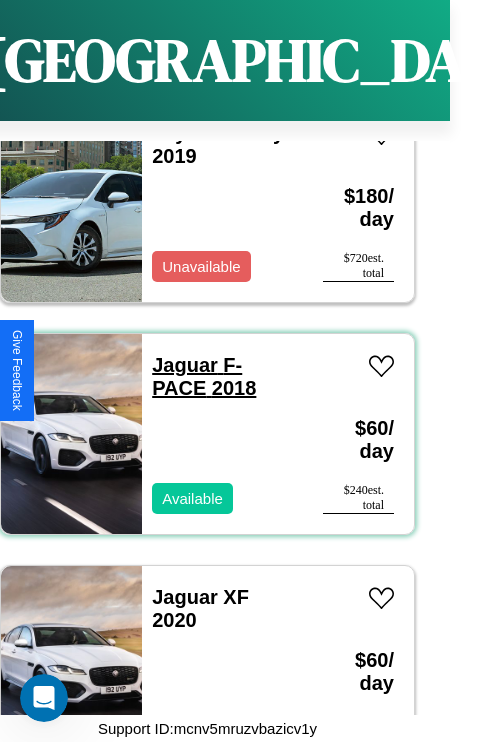 click on "Jaguar   F-PACE   2018" at bounding box center [204, 376] 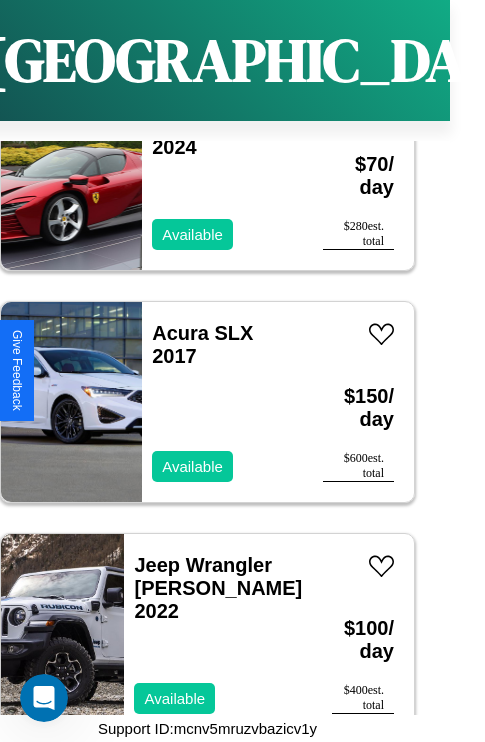 scroll, scrollTop: 21419, scrollLeft: 0, axis: vertical 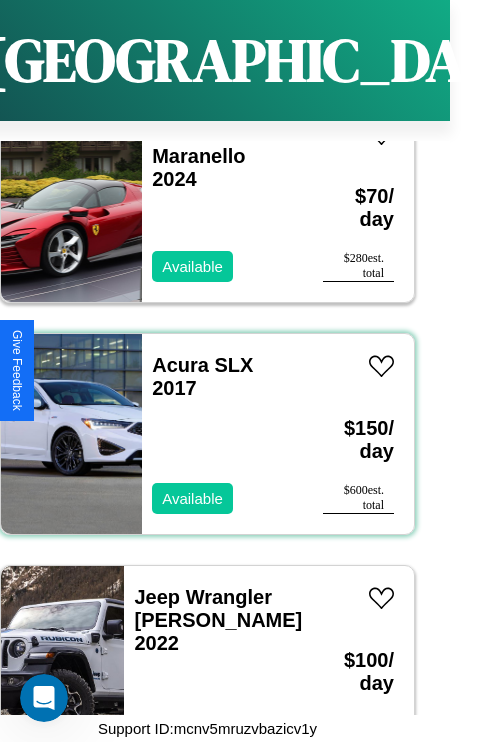 click on "Acura   SLX   2017 Available" at bounding box center (222, 434) 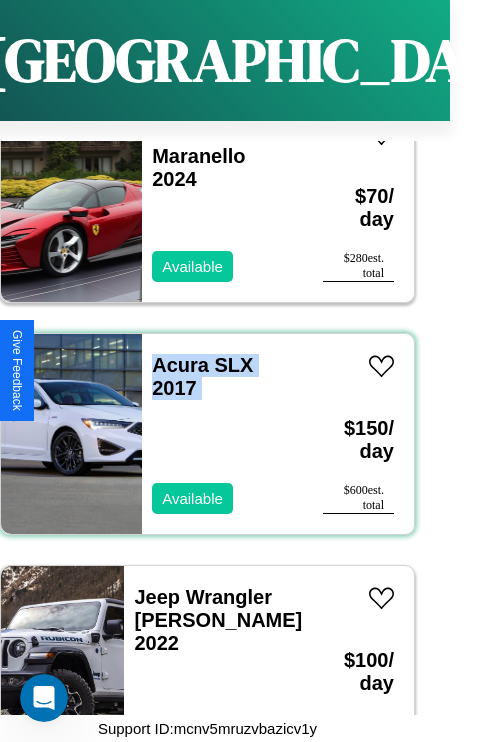 click on "Acura   SLX   2017 Available" at bounding box center (222, 434) 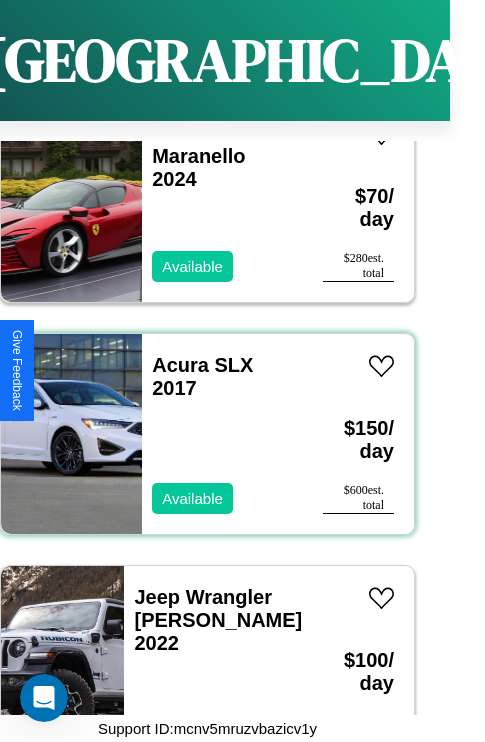 click on "Acura   SLX   2017 Available" at bounding box center [222, 434] 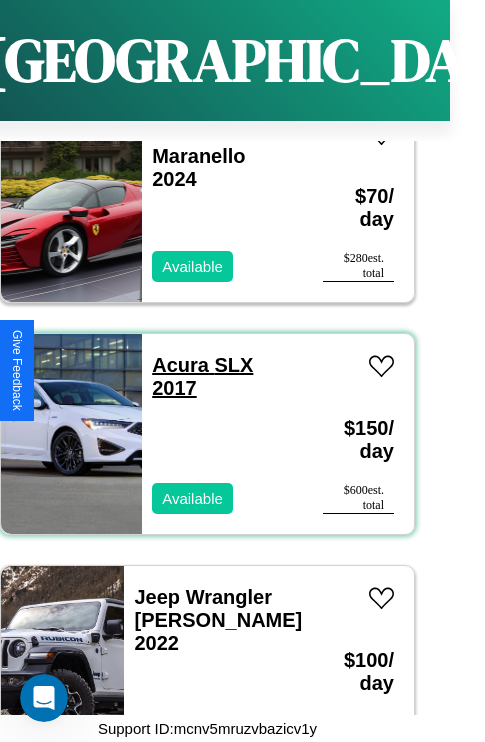 click on "Acura   SLX   2017" at bounding box center (202, 376) 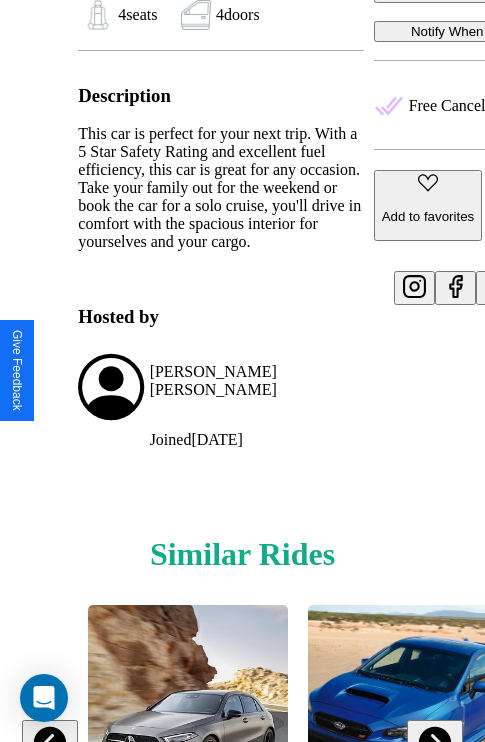 scroll, scrollTop: 922, scrollLeft: 0, axis: vertical 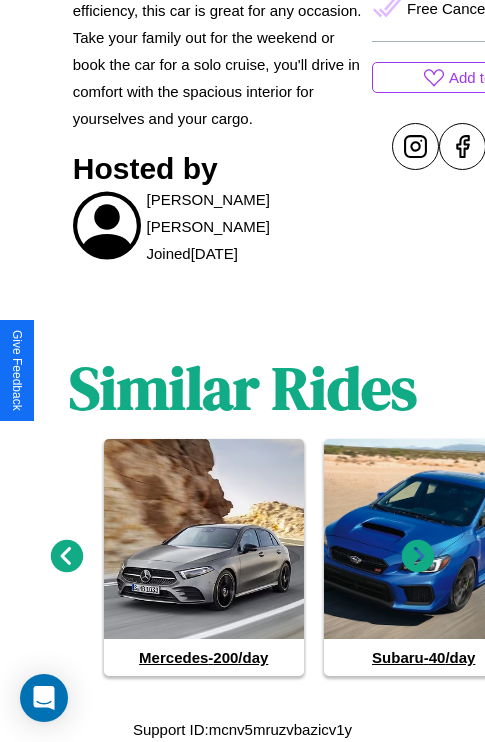 click 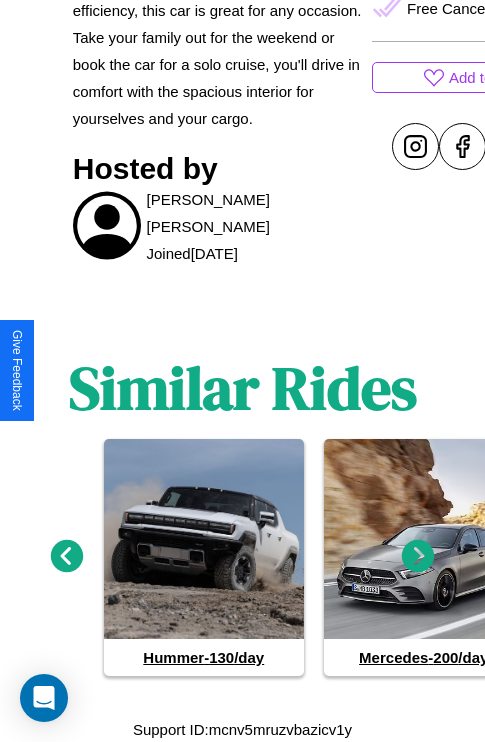 click 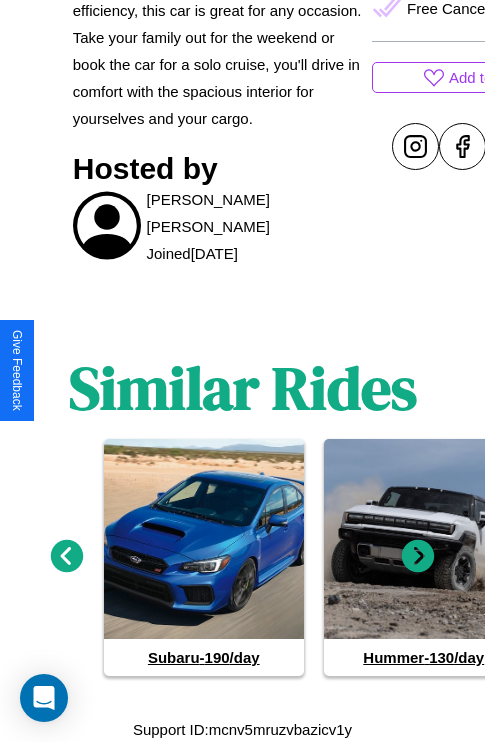 click 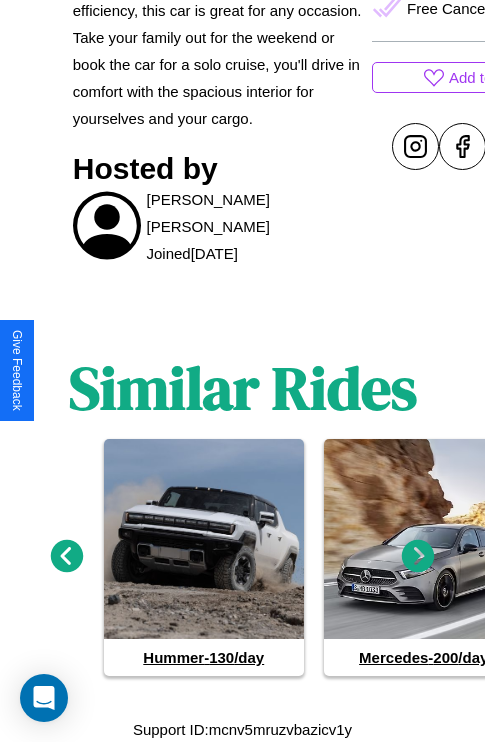 scroll, scrollTop: 432, scrollLeft: 107, axis: both 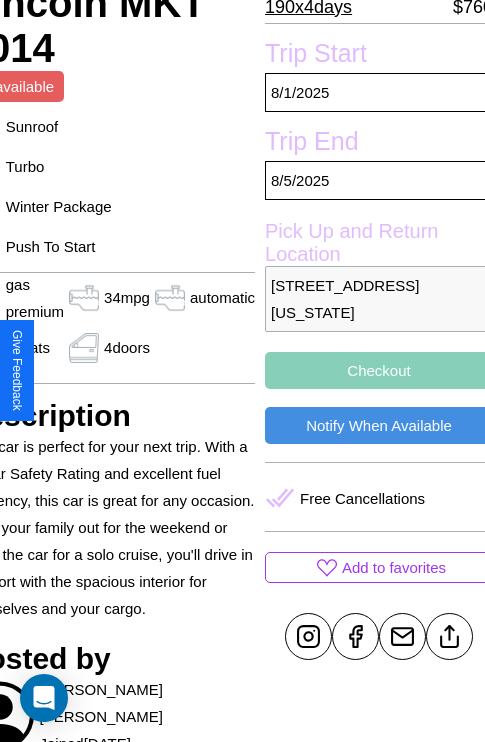click on "Checkout" at bounding box center (379, 370) 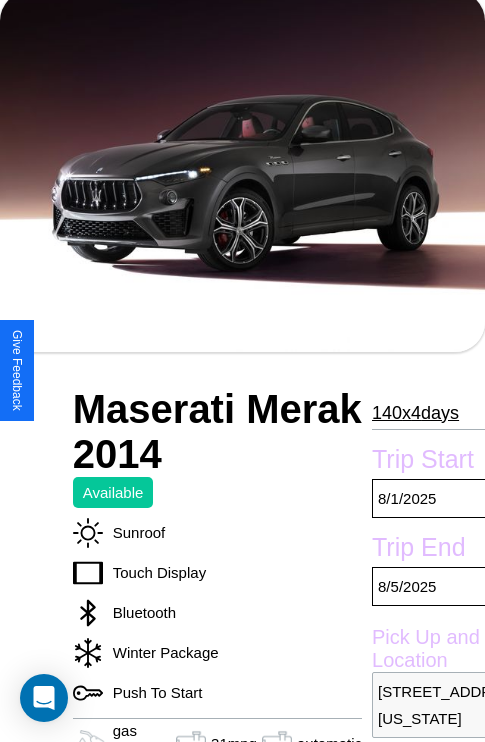 scroll, scrollTop: 132, scrollLeft: 0, axis: vertical 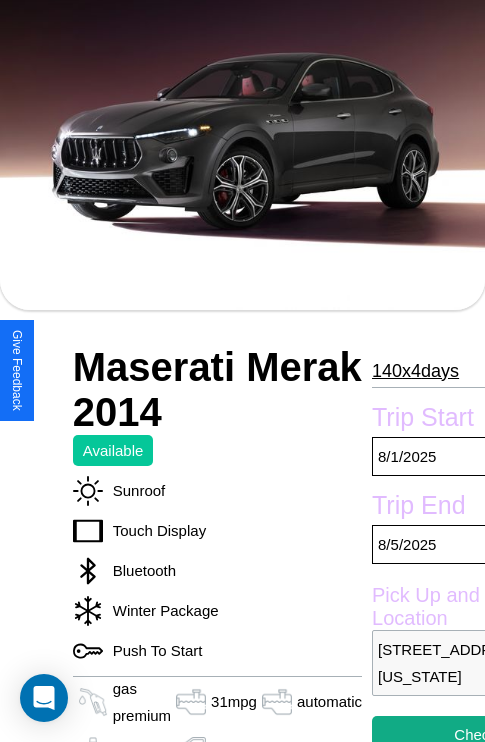 click on "140  x  4  days" at bounding box center (415, 371) 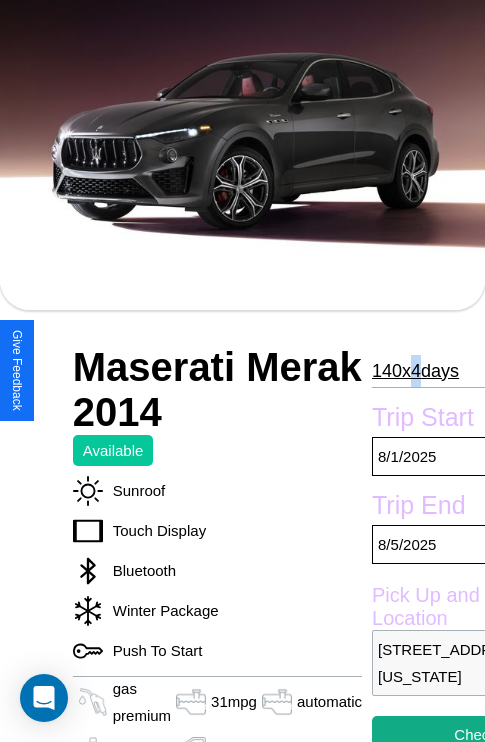 click on "140  x  4  days" at bounding box center [415, 371] 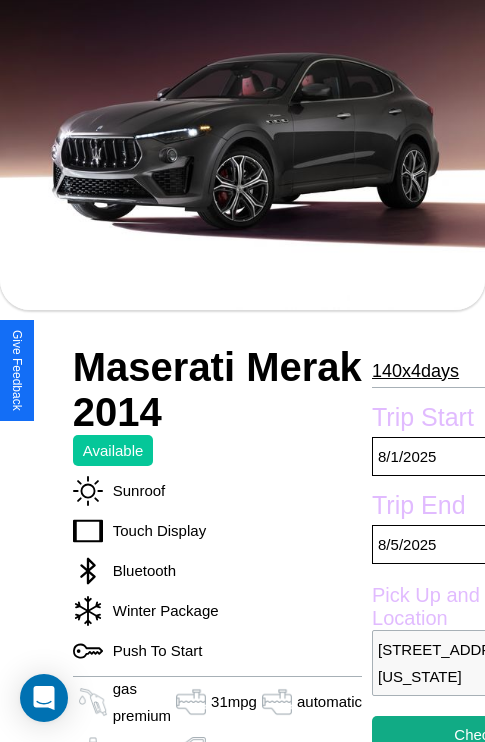 click on "140  x  4  days" at bounding box center [415, 371] 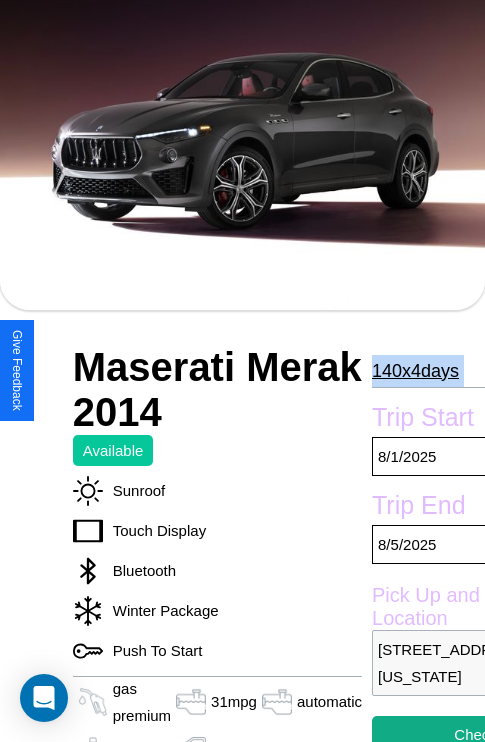 click on "140  x  4  days" at bounding box center (415, 371) 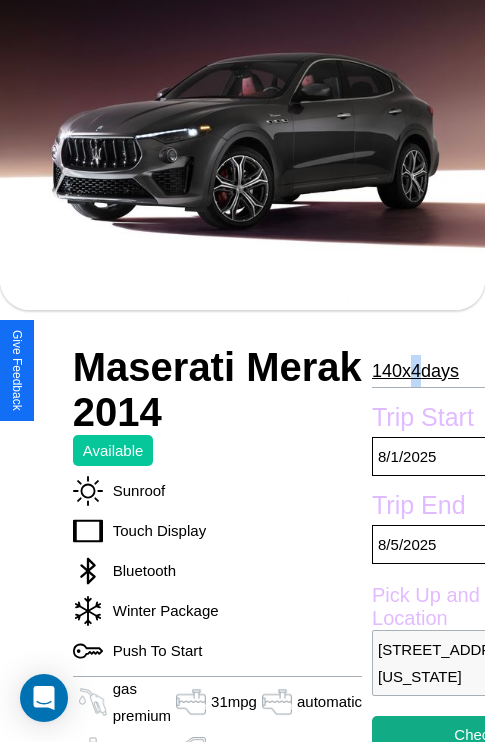 click on "140  x  4  days" at bounding box center (415, 371) 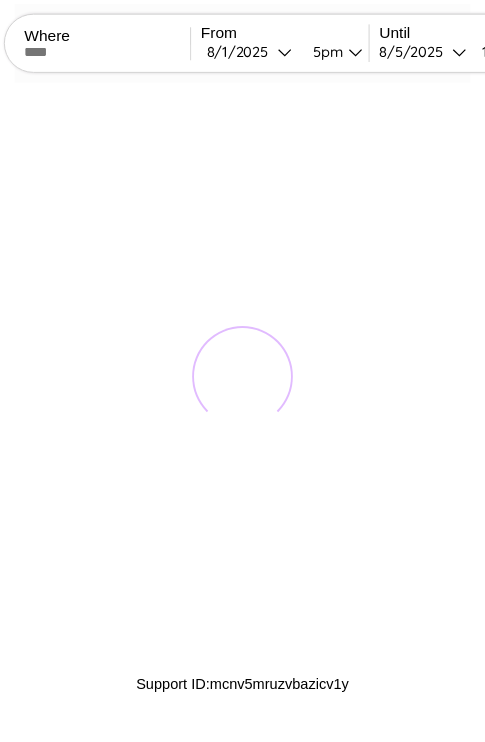 scroll, scrollTop: 0, scrollLeft: 0, axis: both 